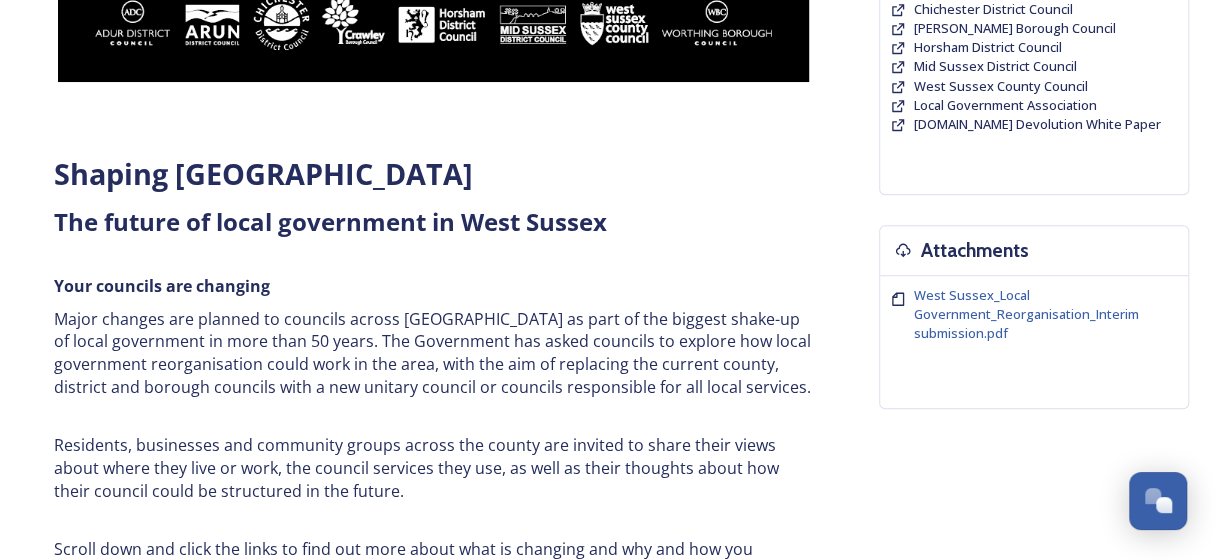 scroll, scrollTop: 698, scrollLeft: 0, axis: vertical 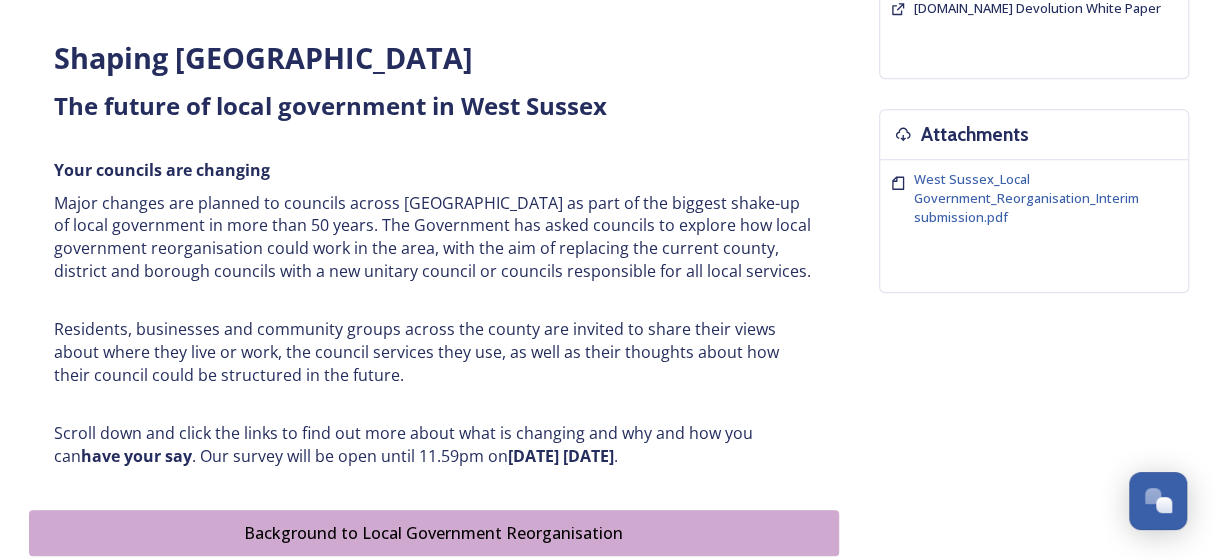click on "Background to Local Government Reorganisation" at bounding box center [434, 533] 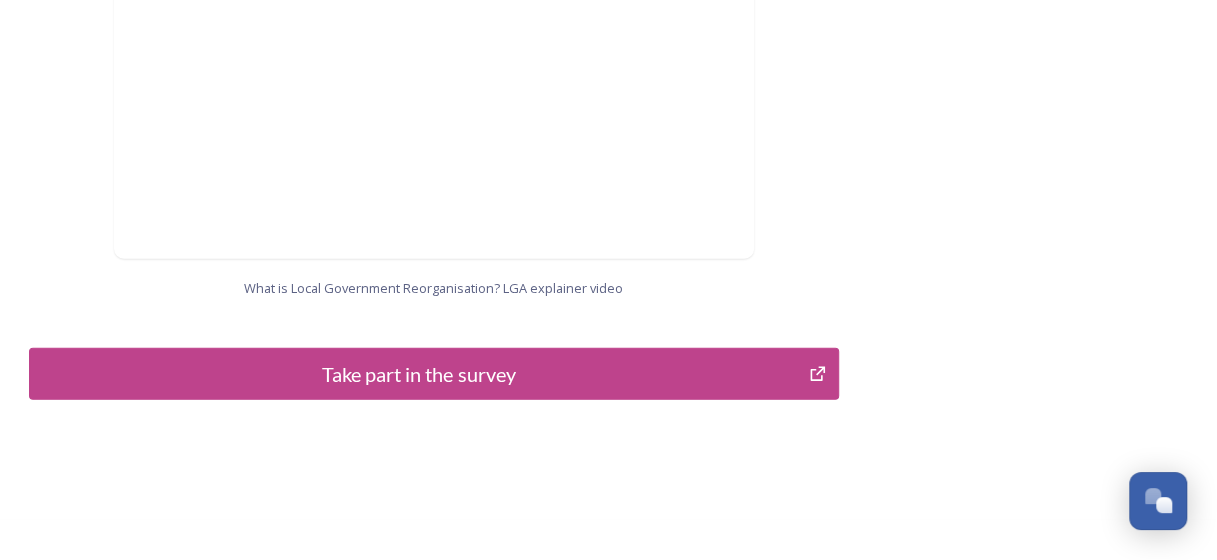 scroll, scrollTop: 2274, scrollLeft: 0, axis: vertical 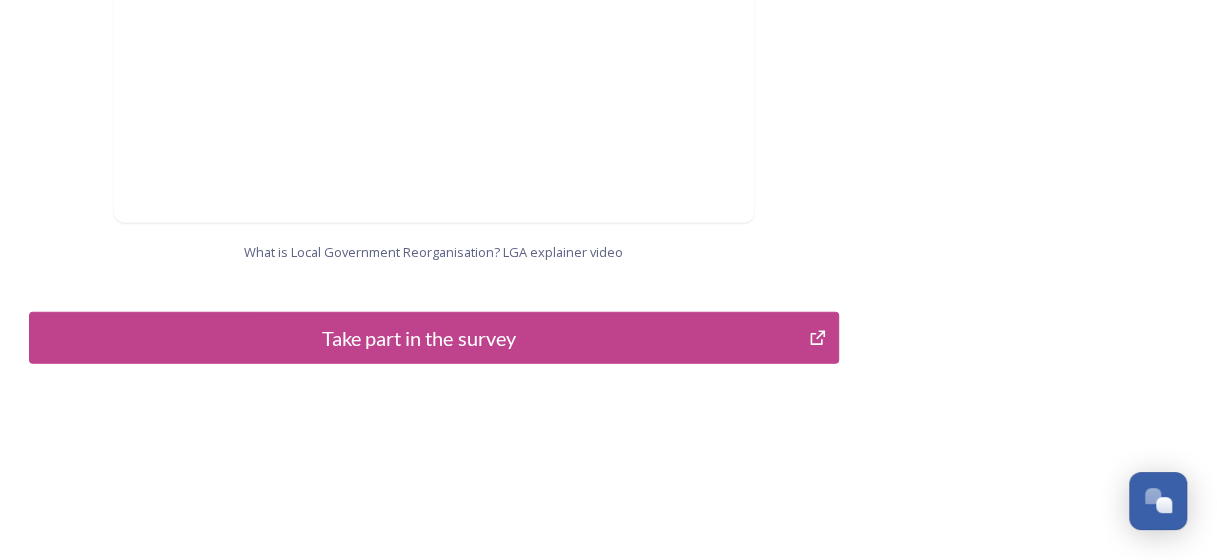 click on "Take part in the survey" at bounding box center (419, 338) 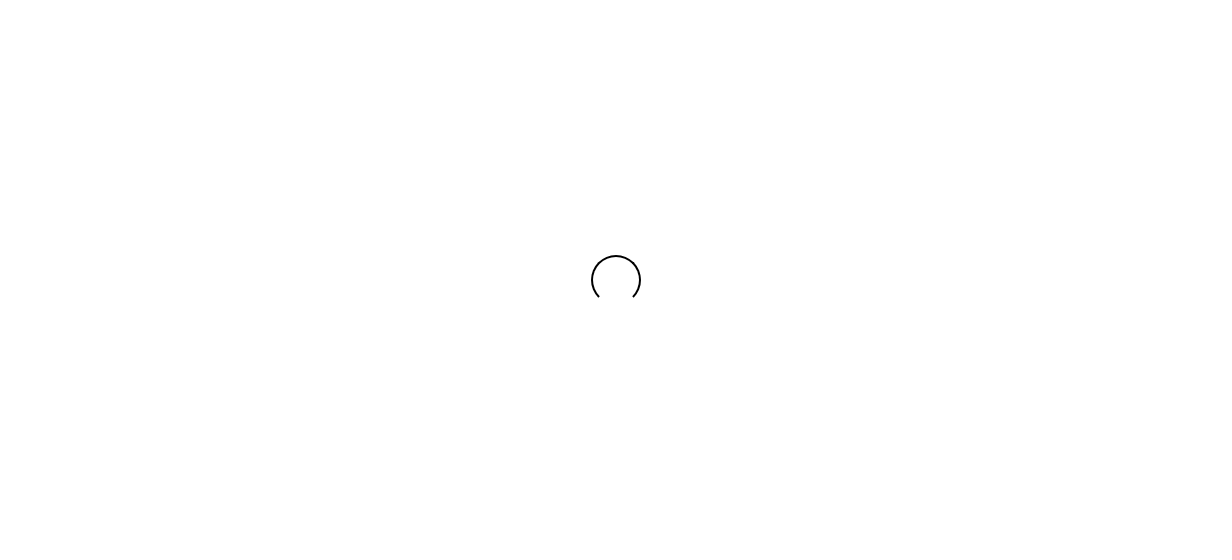 scroll, scrollTop: 0, scrollLeft: 0, axis: both 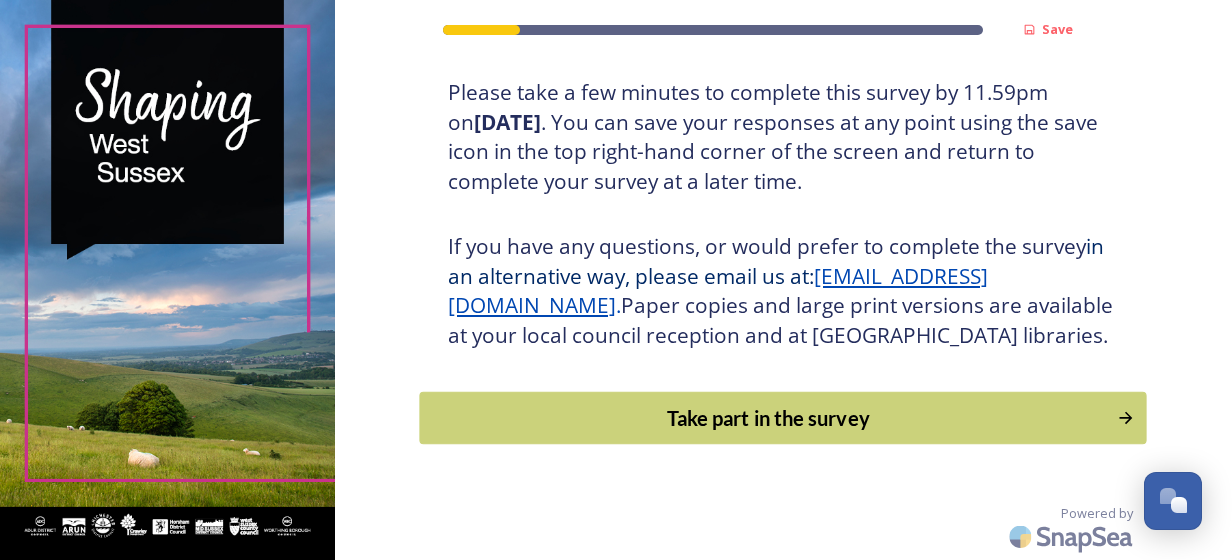 click on "Take part in the survey" at bounding box center [769, 418] 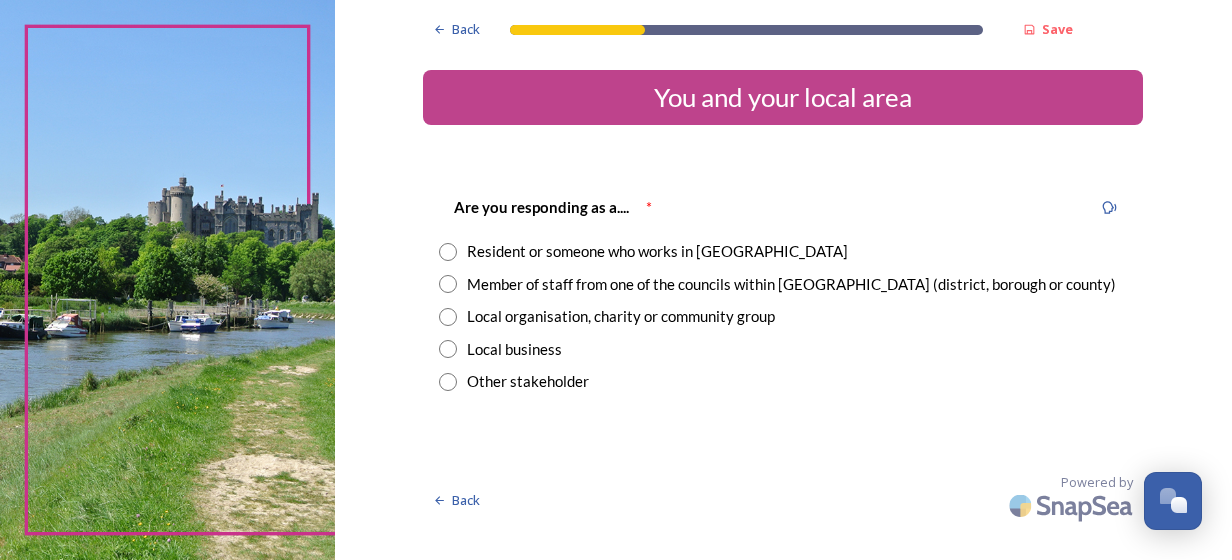 click at bounding box center [448, 284] 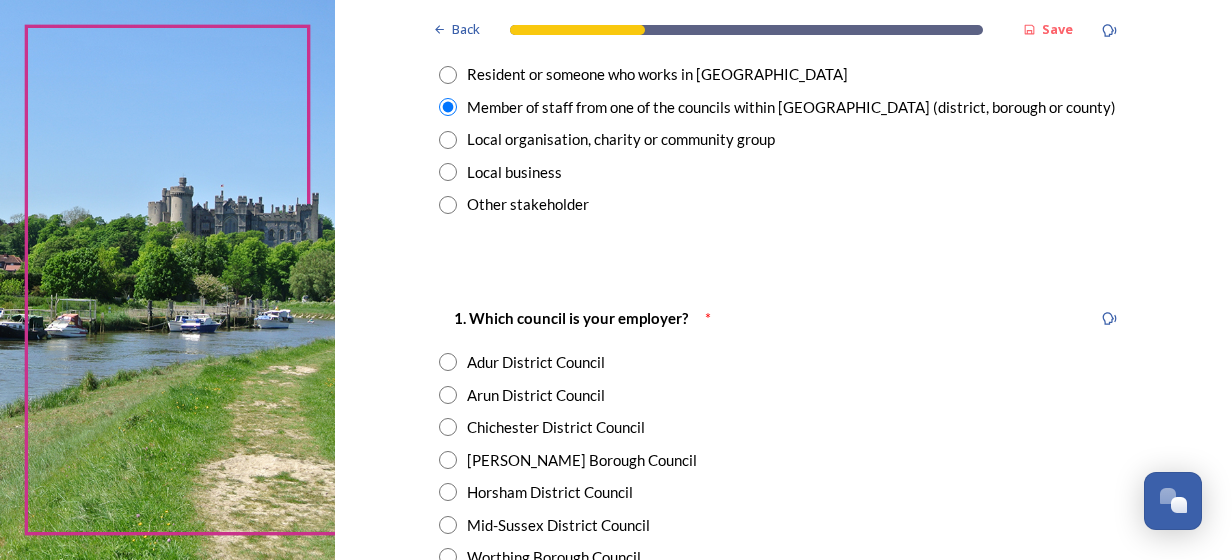 scroll, scrollTop: 178, scrollLeft: 0, axis: vertical 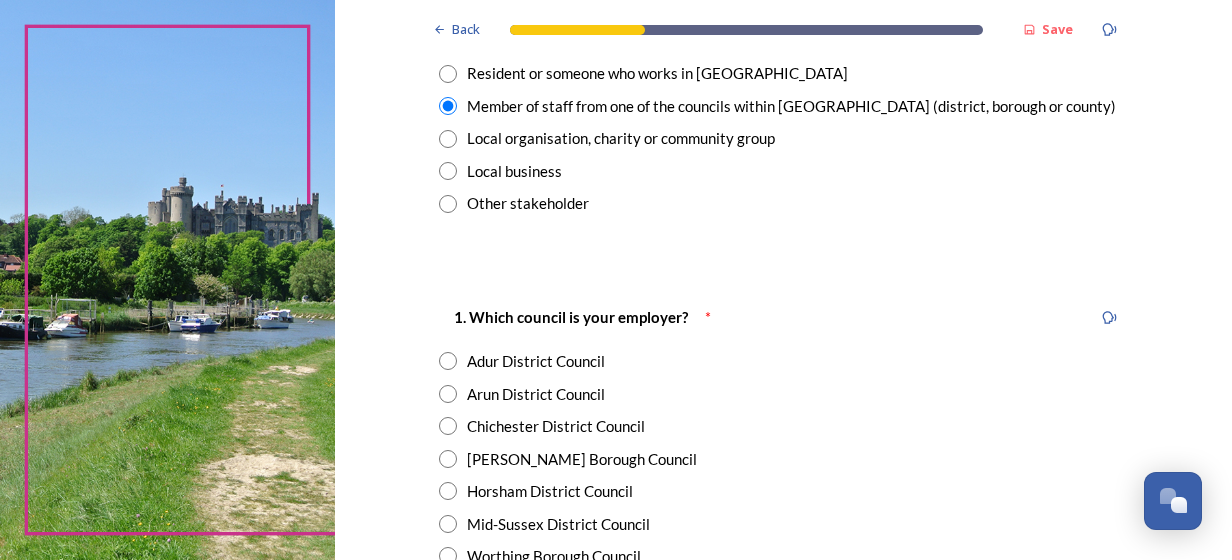 click on "Adur District Council" at bounding box center (536, 361) 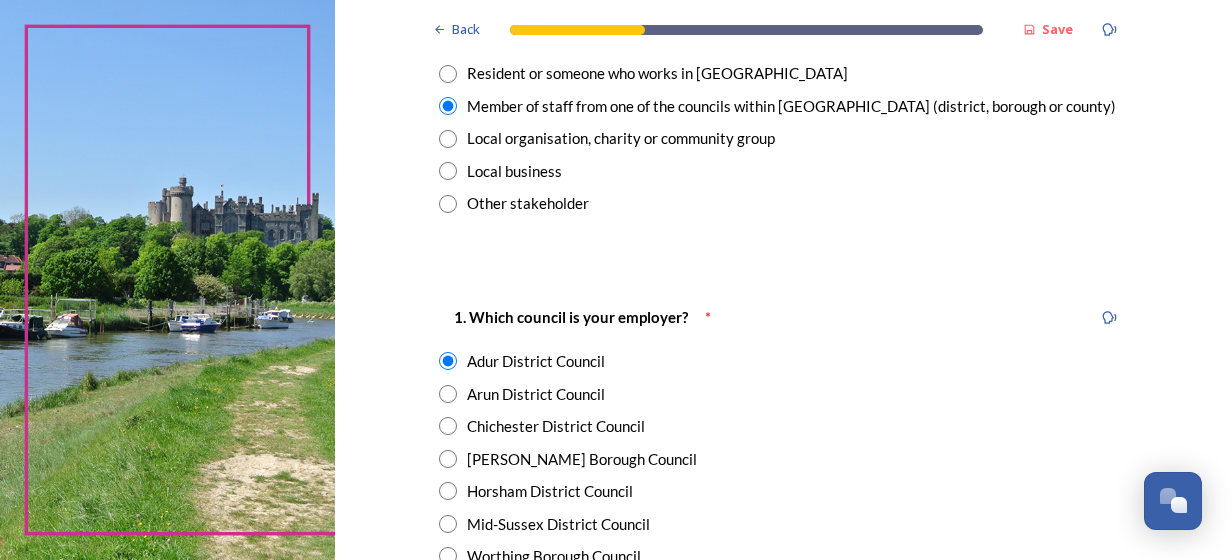 click on "Arun District Council" at bounding box center [783, 394] 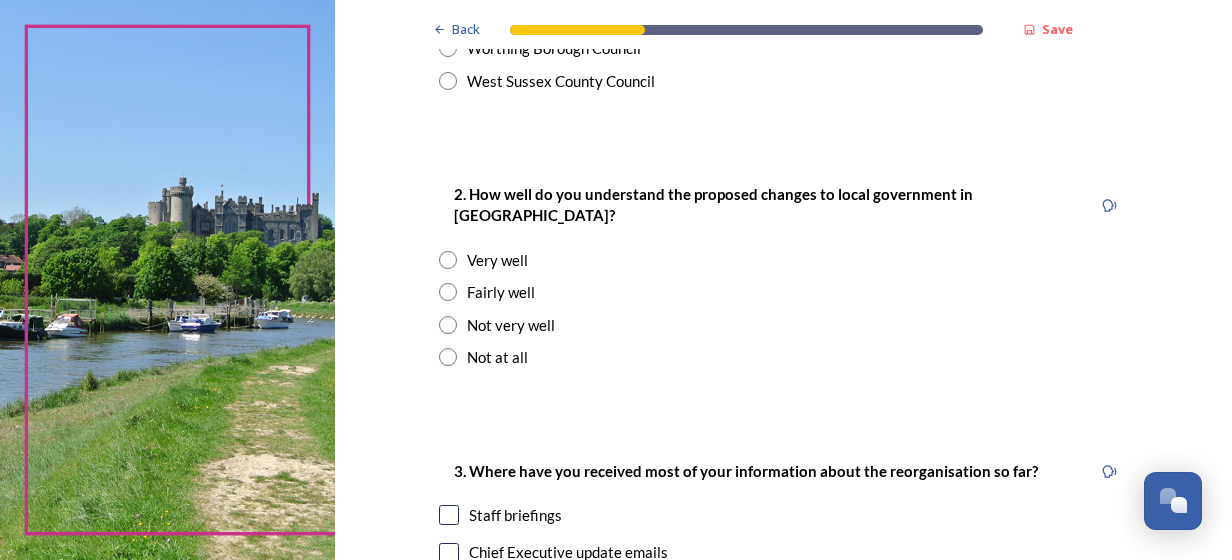 scroll, scrollTop: 687, scrollLeft: 0, axis: vertical 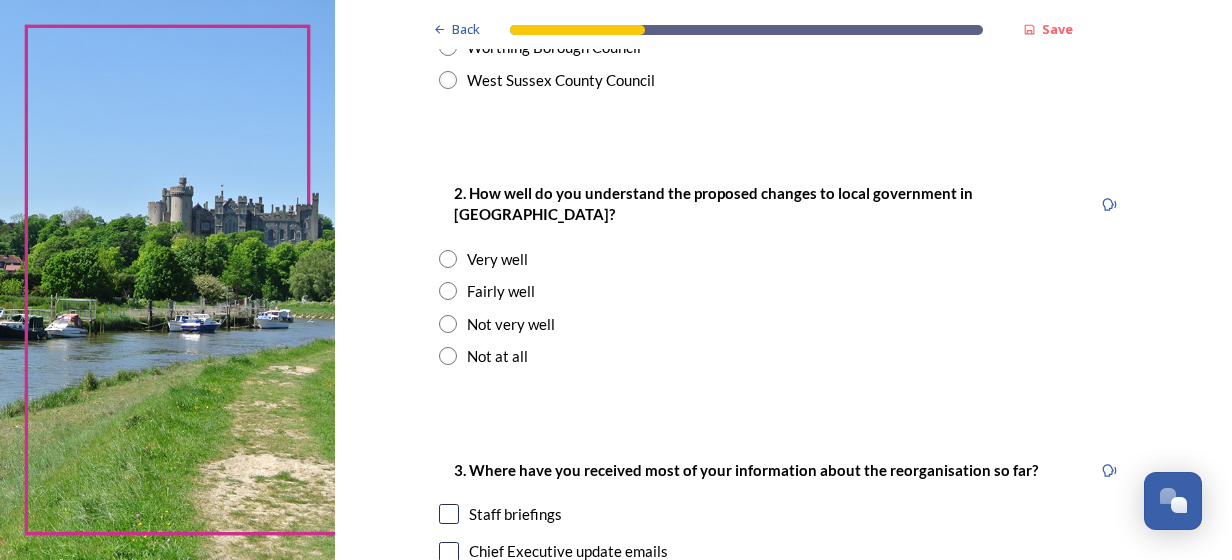 click at bounding box center [448, 291] 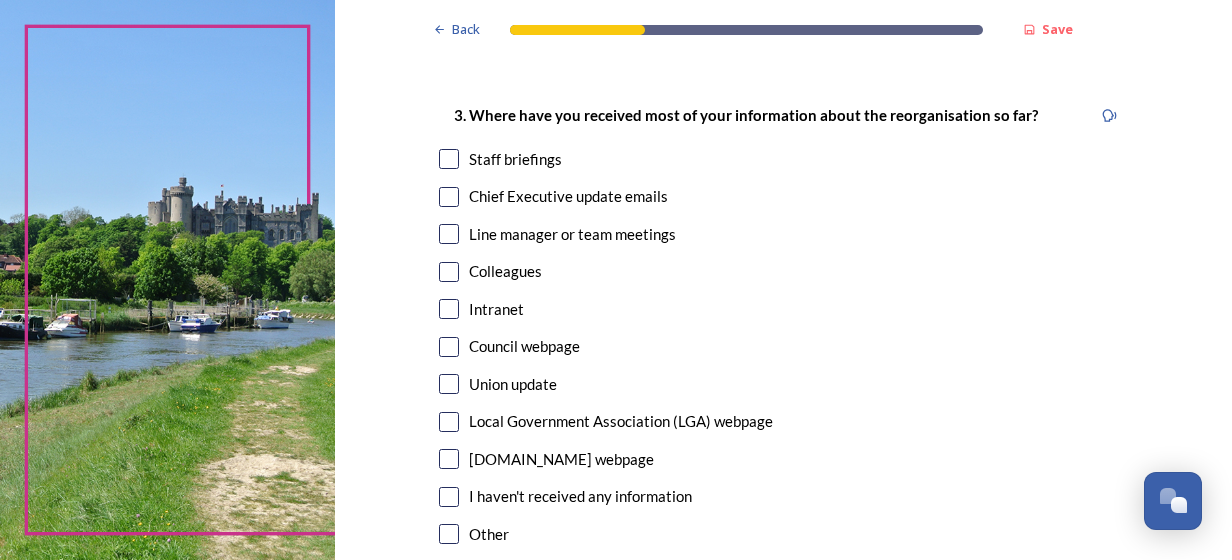 scroll, scrollTop: 1047, scrollLeft: 0, axis: vertical 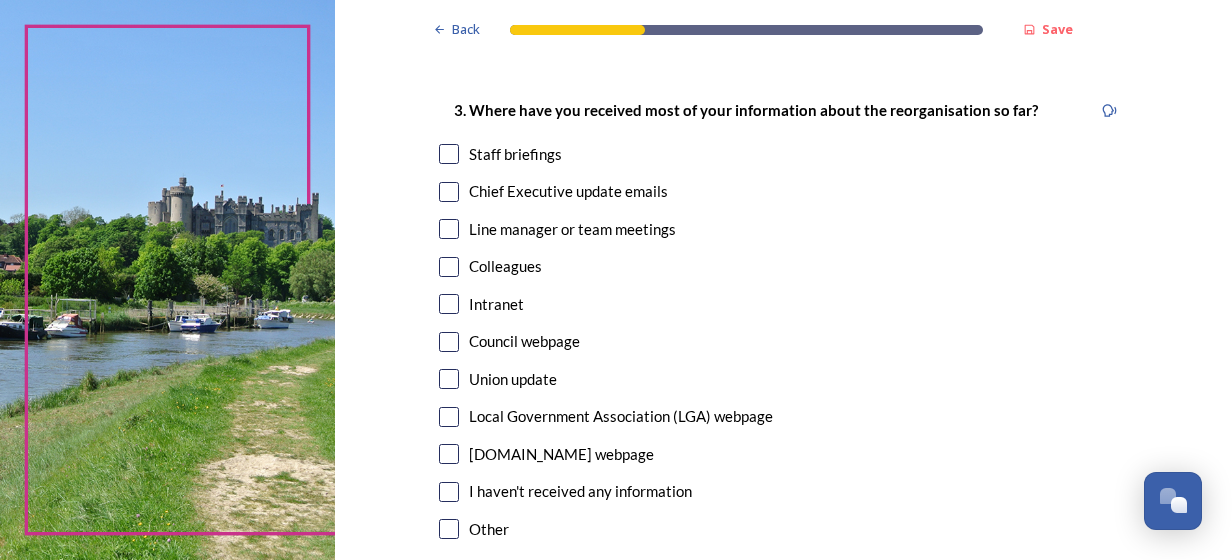 click at bounding box center (449, 304) 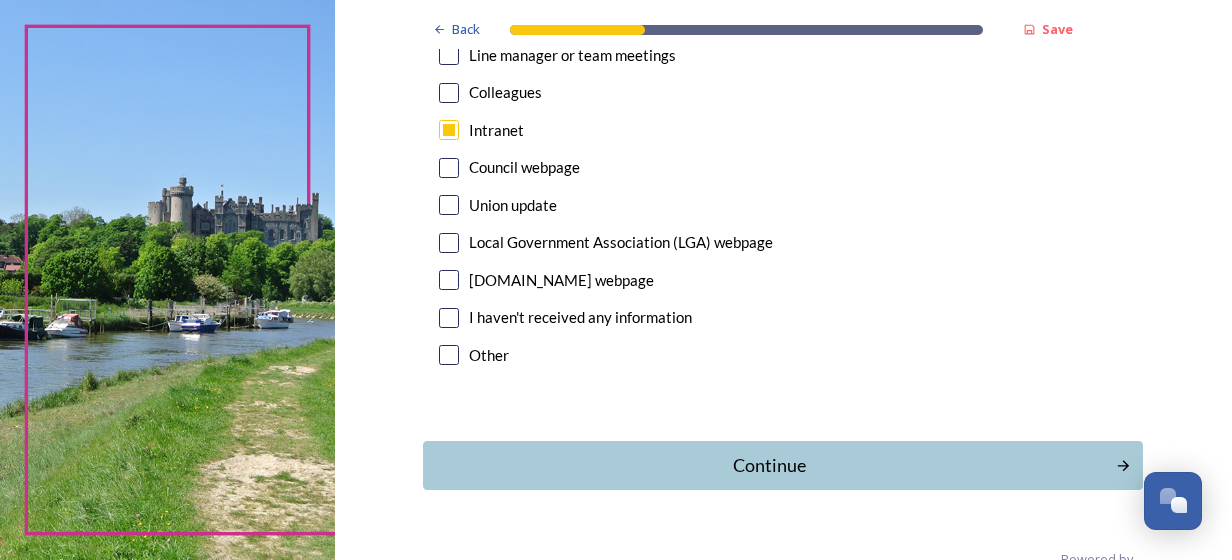 scroll, scrollTop: 1245, scrollLeft: 0, axis: vertical 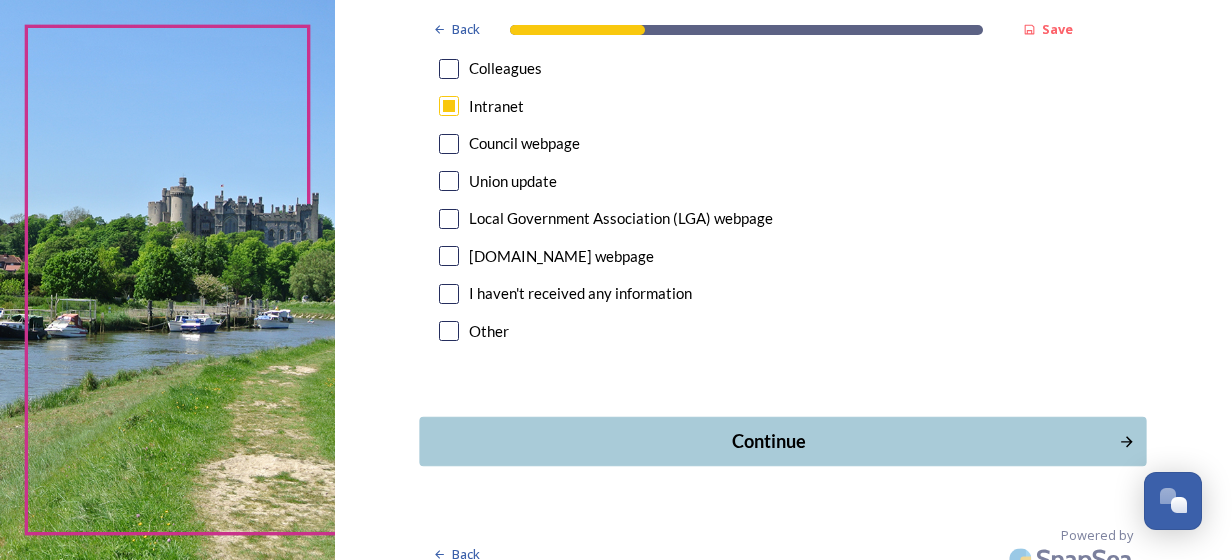 click on "Continue" at bounding box center [769, 441] 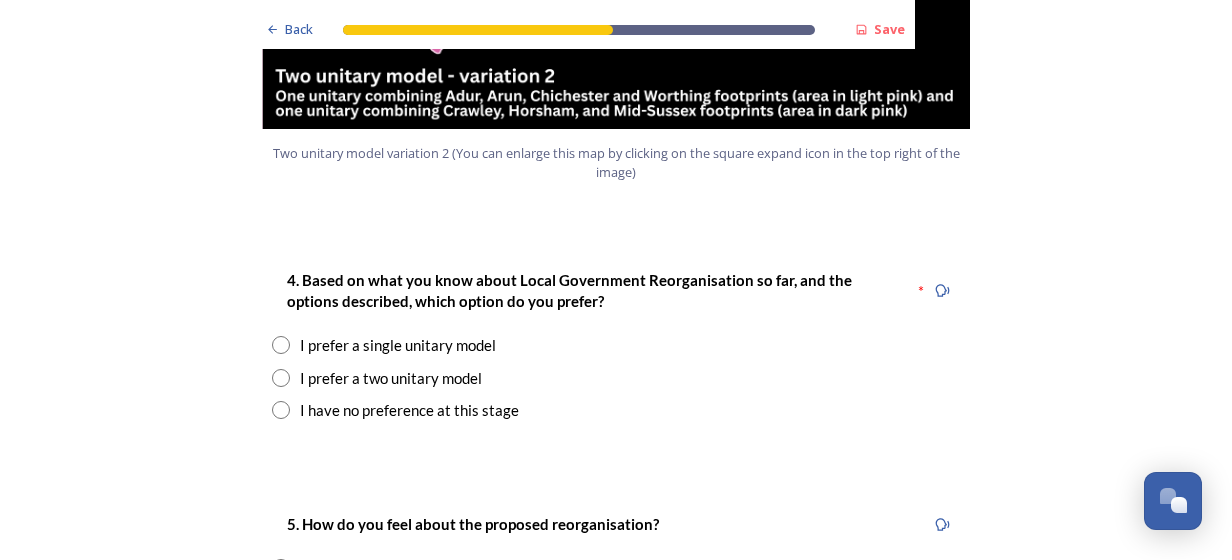scroll, scrollTop: 2529, scrollLeft: 0, axis: vertical 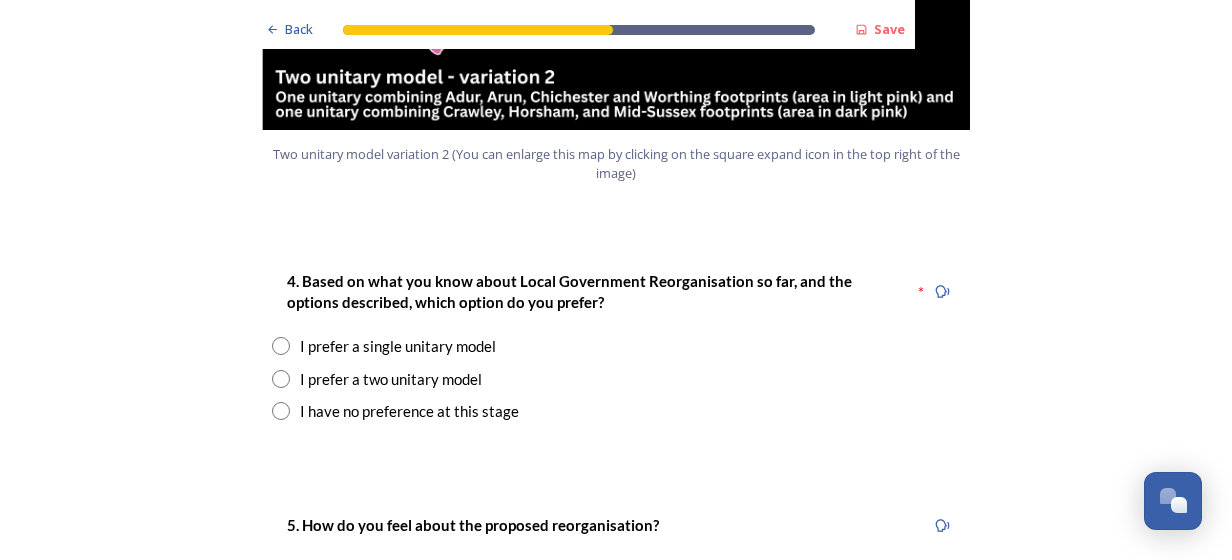 click at bounding box center [281, 379] 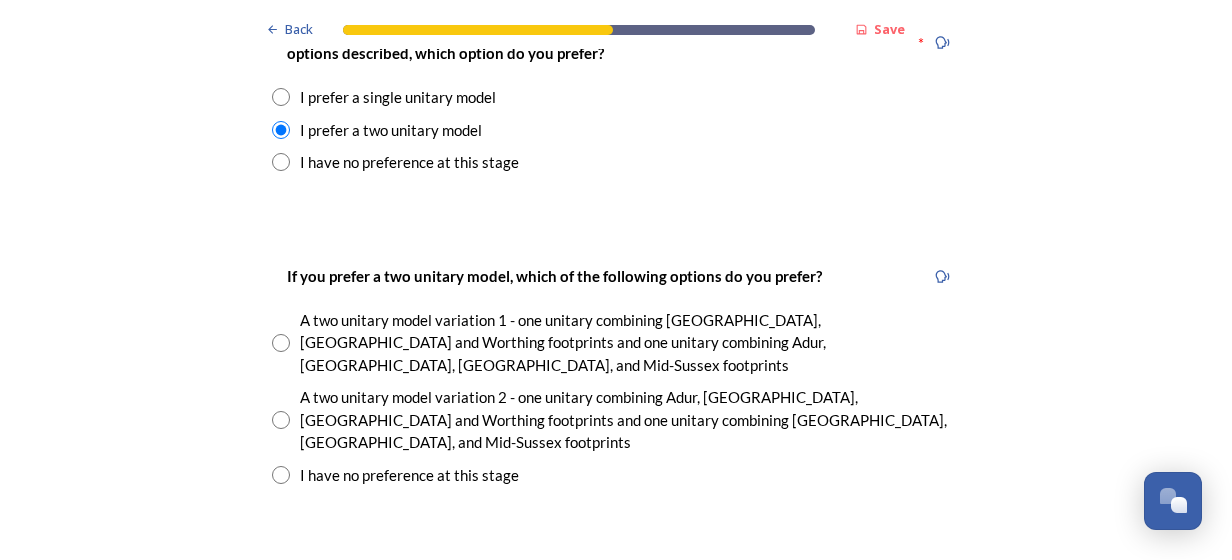 scroll, scrollTop: 2786, scrollLeft: 0, axis: vertical 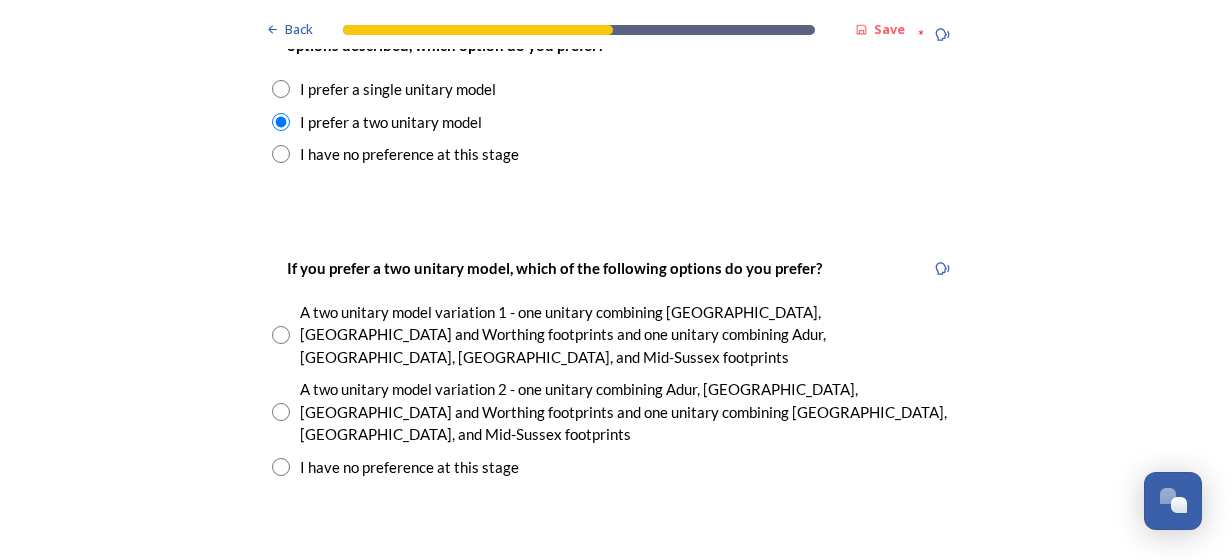 click on "If you prefer a two unitary model, which of the following options do you prefer? A two unitary model variation 1 - one unitary combining Arun, Chichester and Worthing footprints and one unitary combining Adur, Crawley, Horsham, and Mid-Sussex footprints  A two unitary model variation 2 - one unitary combining Adur, Arun, Chichester and Worthing footprints and one unitary combining Crawley, Horsham, and Mid-Sussex footprints I have no preference at this stage" at bounding box center (616, 367) 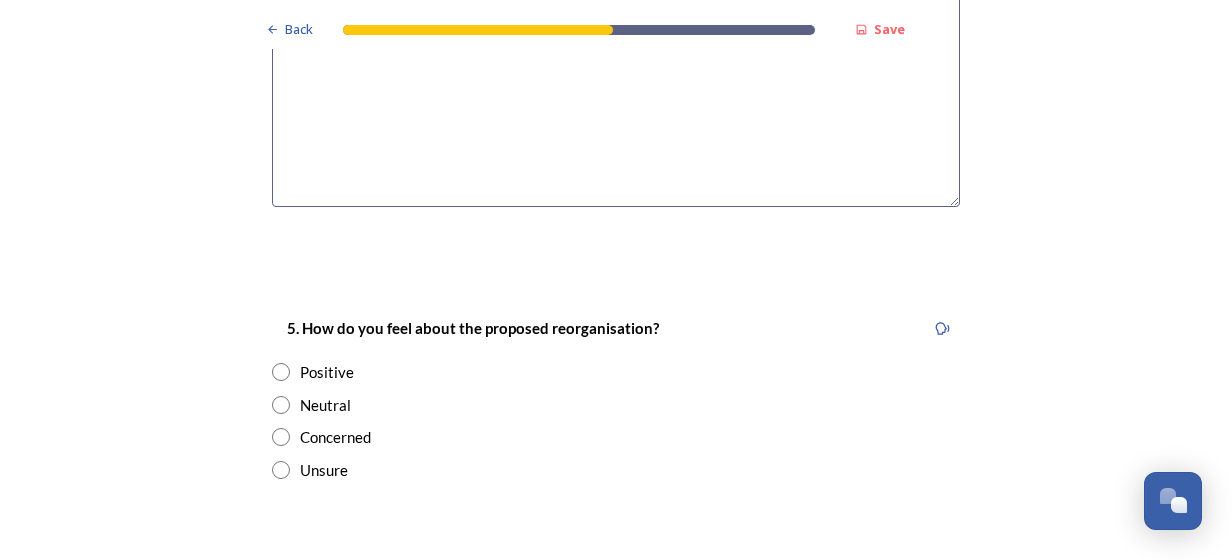 scroll, scrollTop: 3485, scrollLeft: 0, axis: vertical 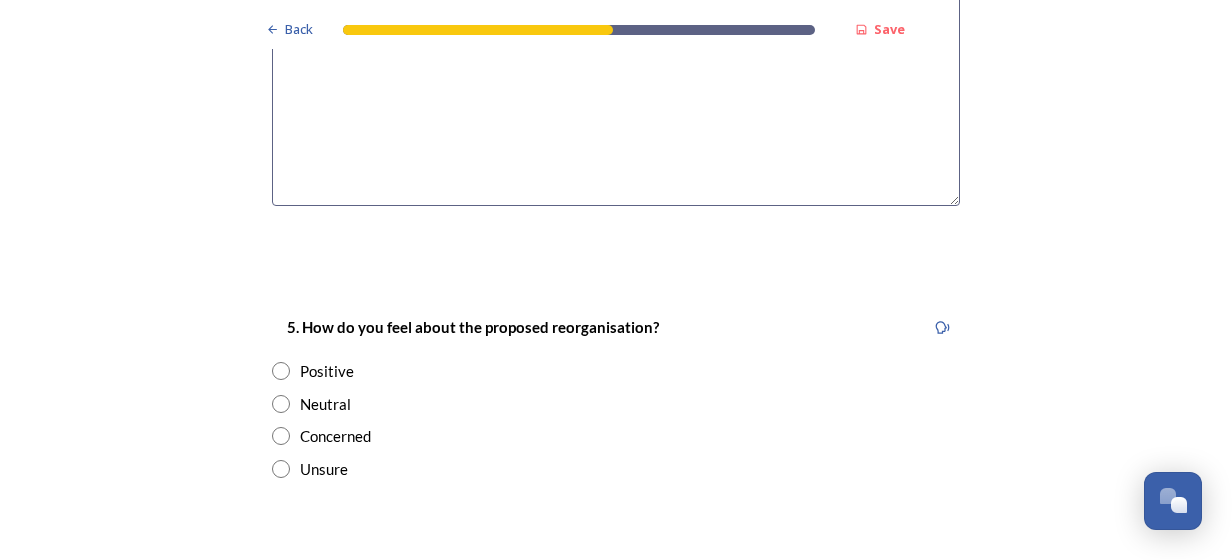 click at bounding box center (281, 436) 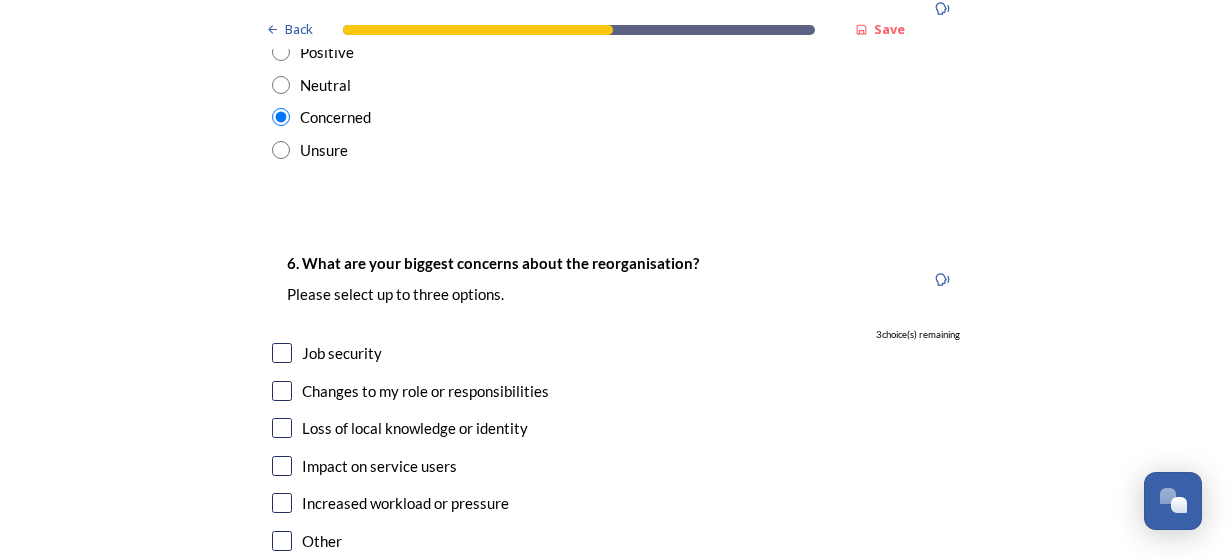 scroll, scrollTop: 3807, scrollLeft: 0, axis: vertical 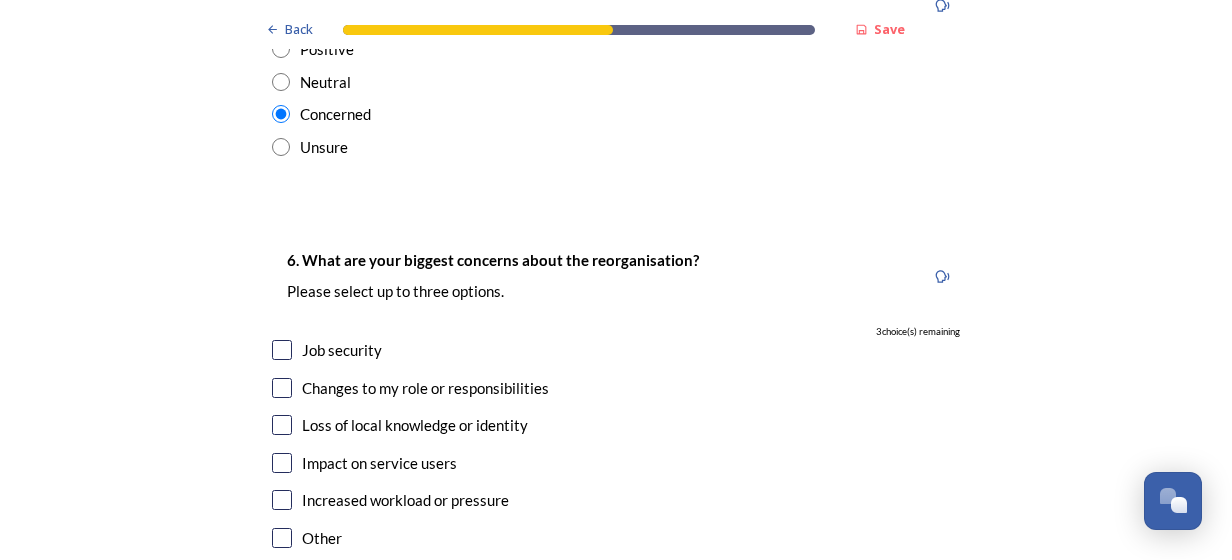 click at bounding box center [282, 350] 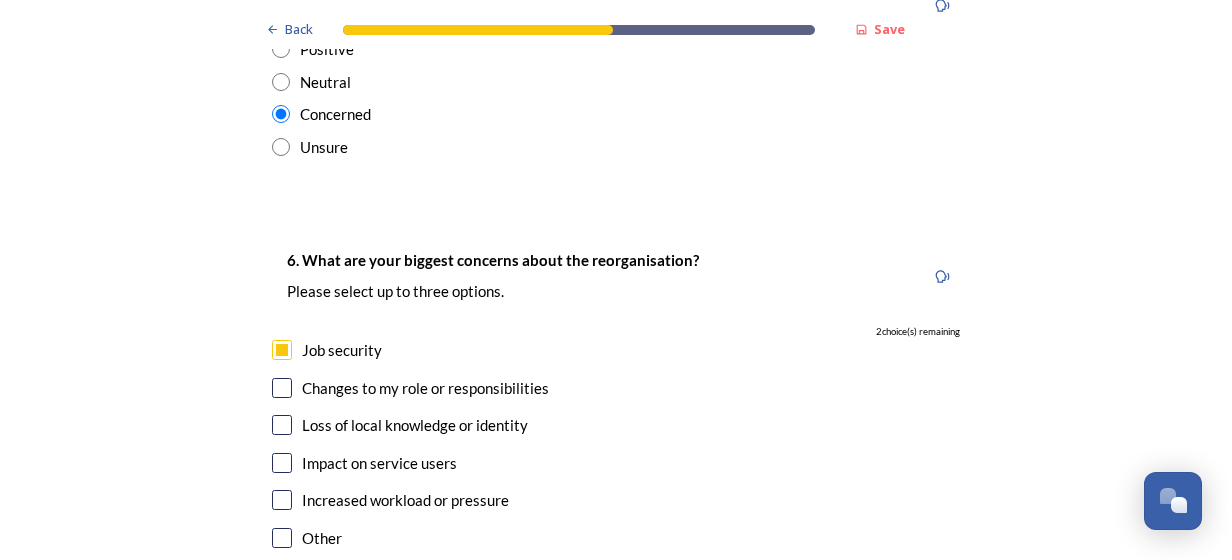 click on "Loss of local knowledge or identity" at bounding box center (616, 425) 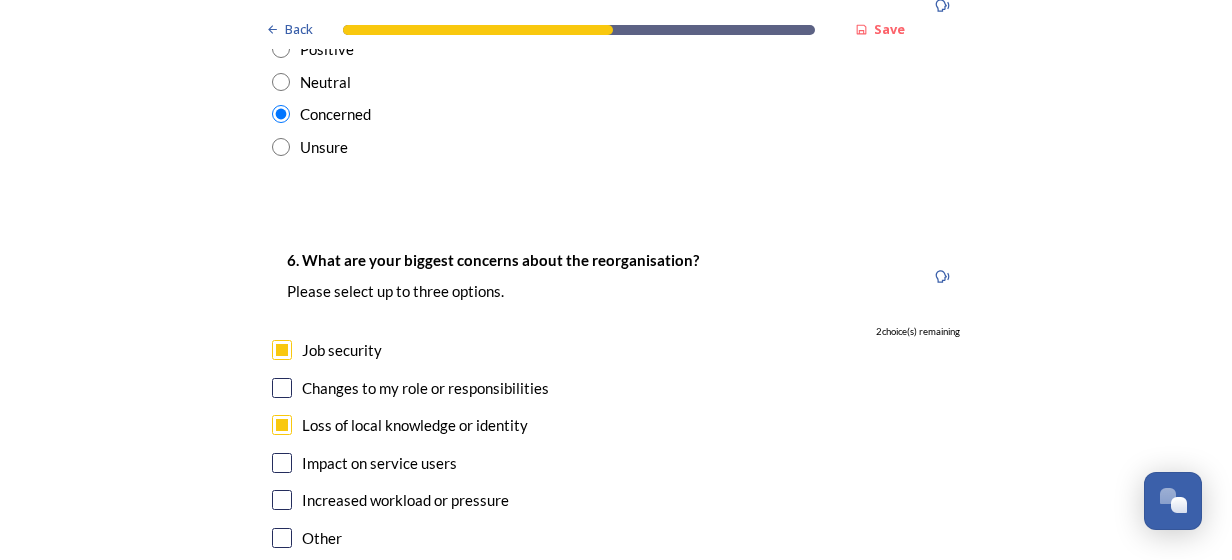 checkbox on "true" 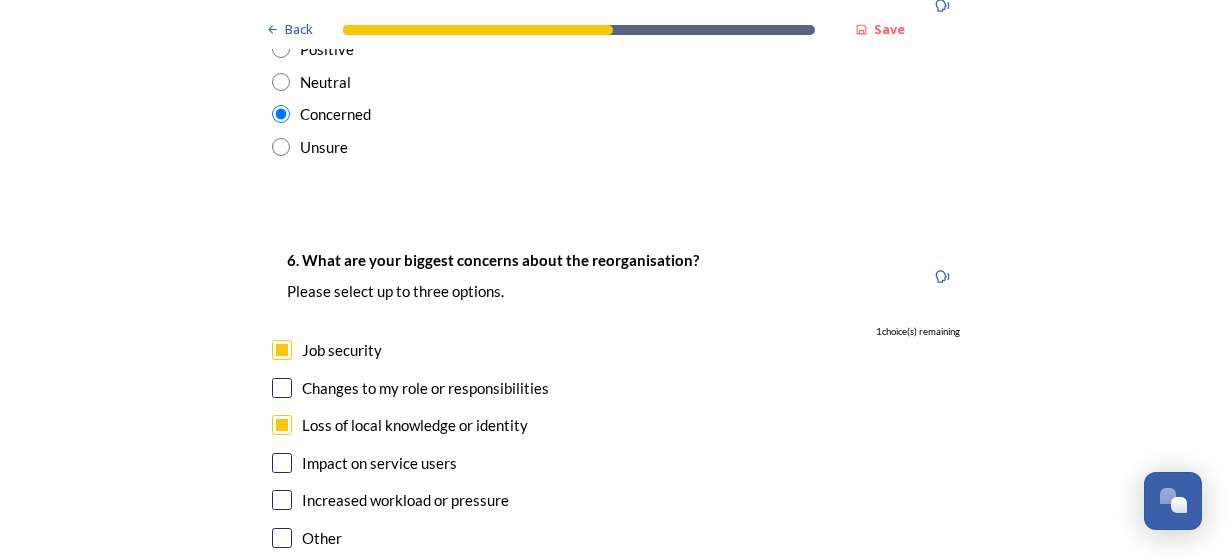 click at bounding box center [282, 463] 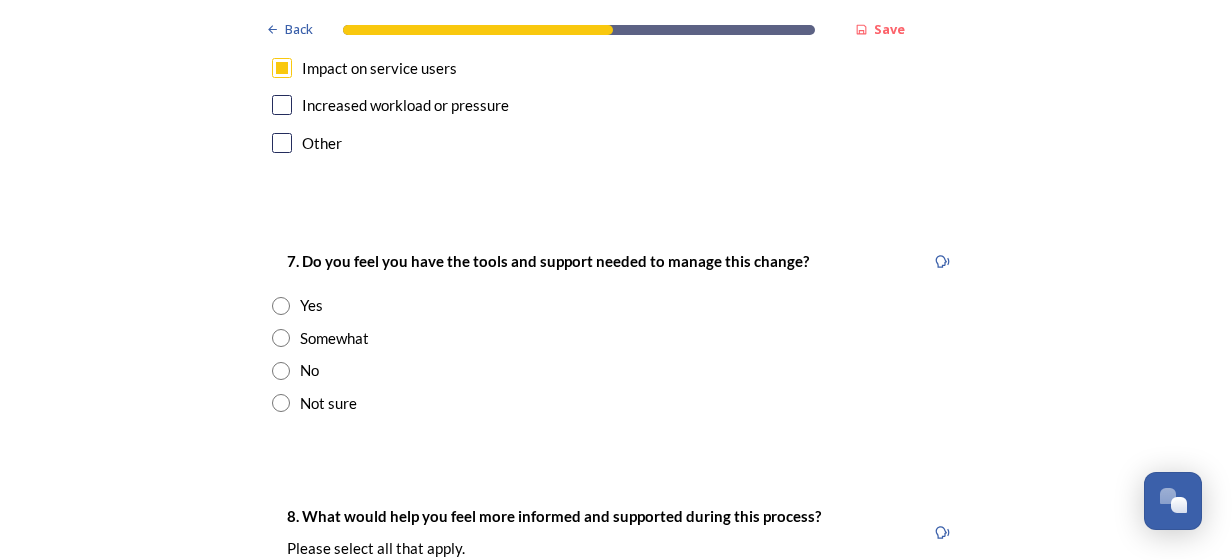 scroll, scrollTop: 4203, scrollLeft: 0, axis: vertical 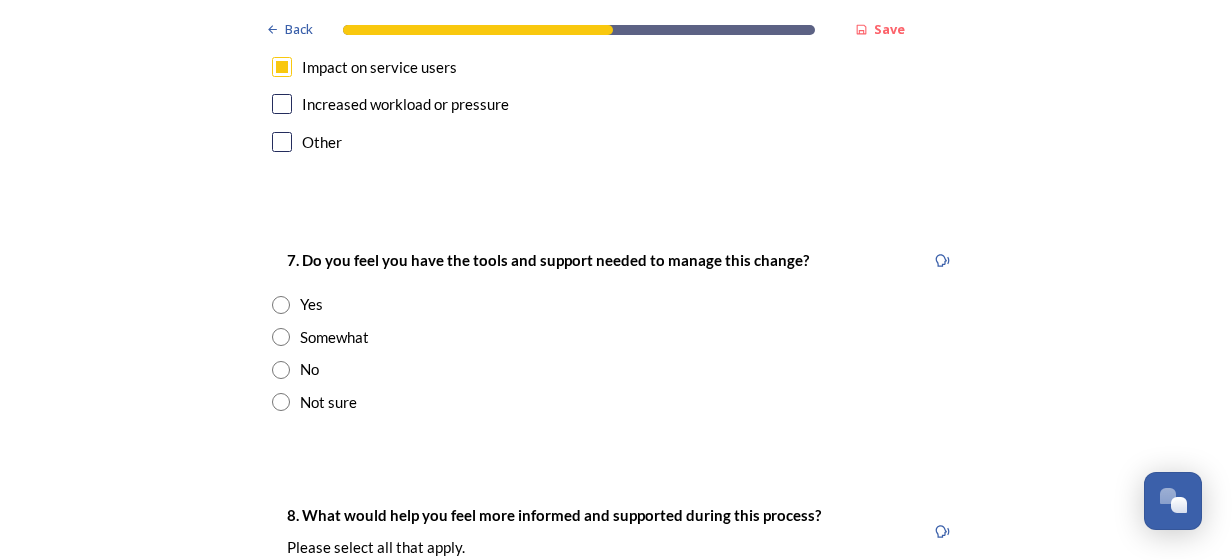 click at bounding box center (281, 370) 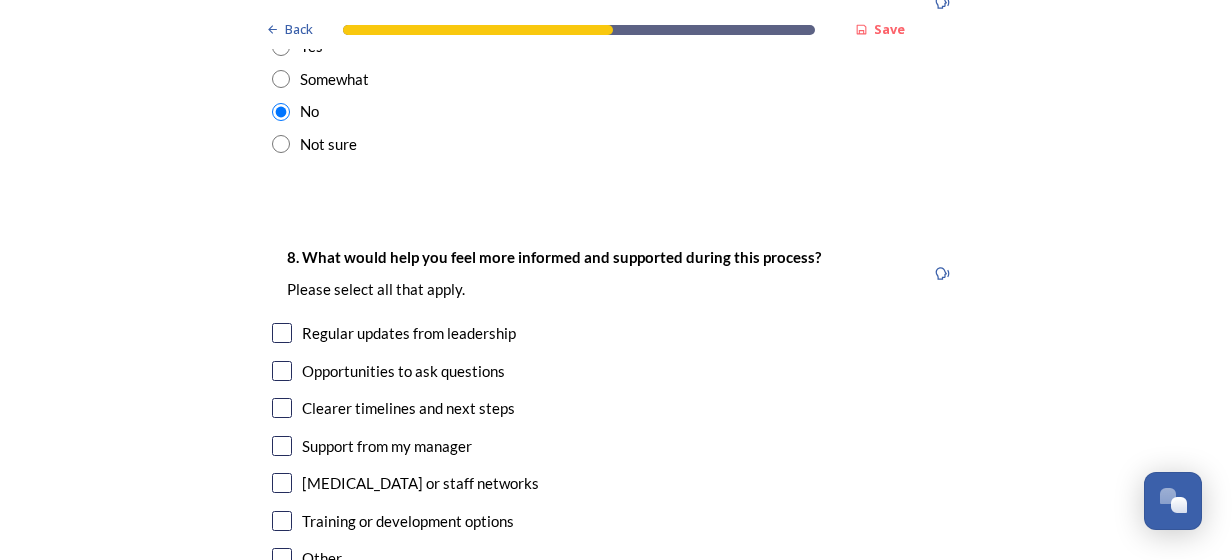 scroll, scrollTop: 4462, scrollLeft: 0, axis: vertical 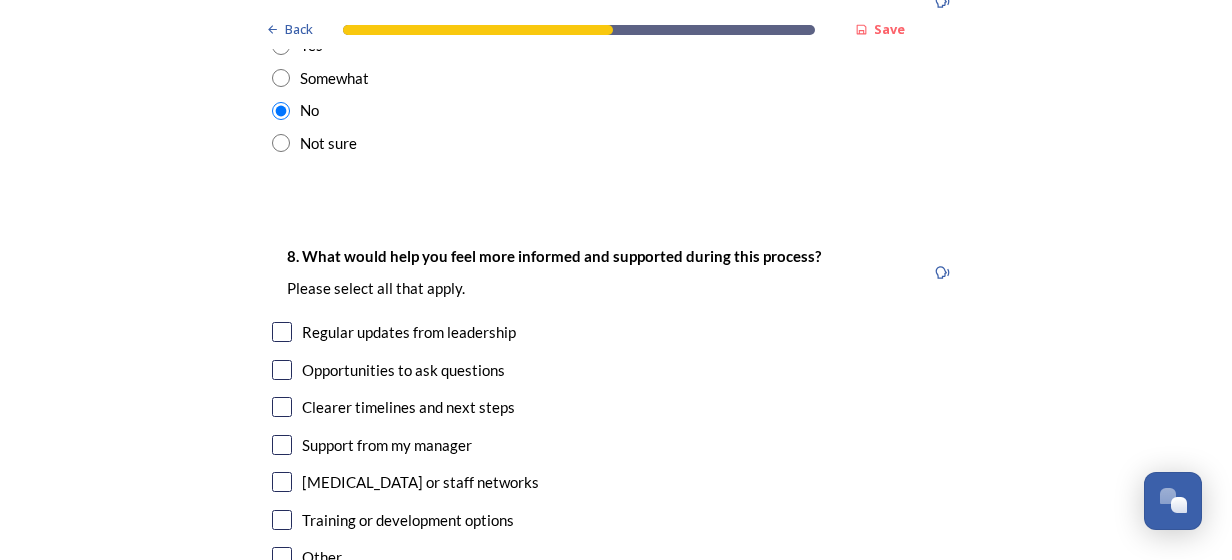 click at bounding box center (282, 557) 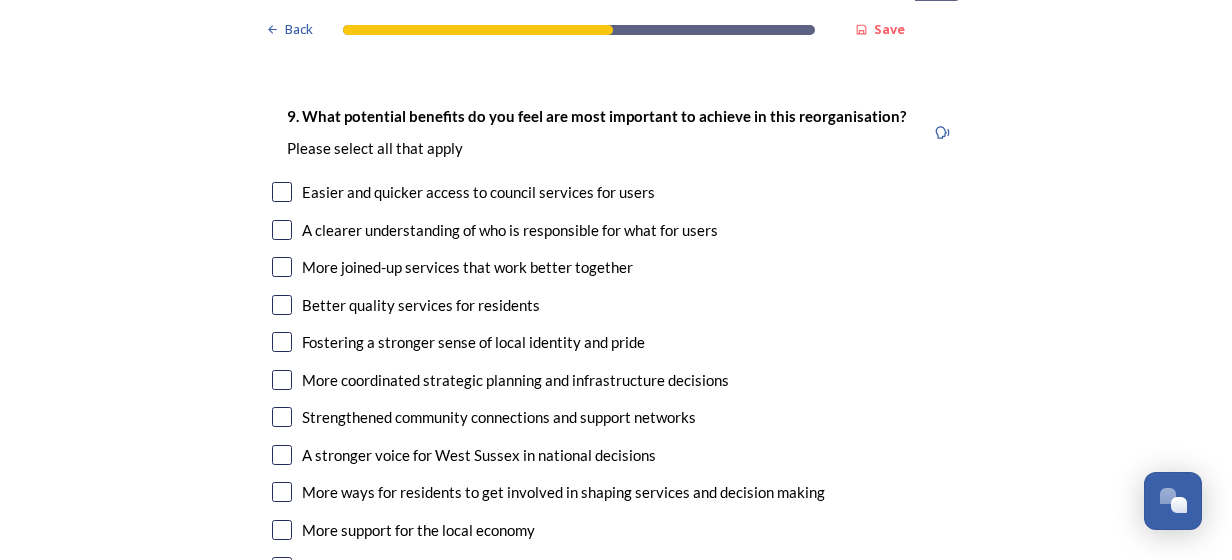 scroll, scrollTop: 5232, scrollLeft: 0, axis: vertical 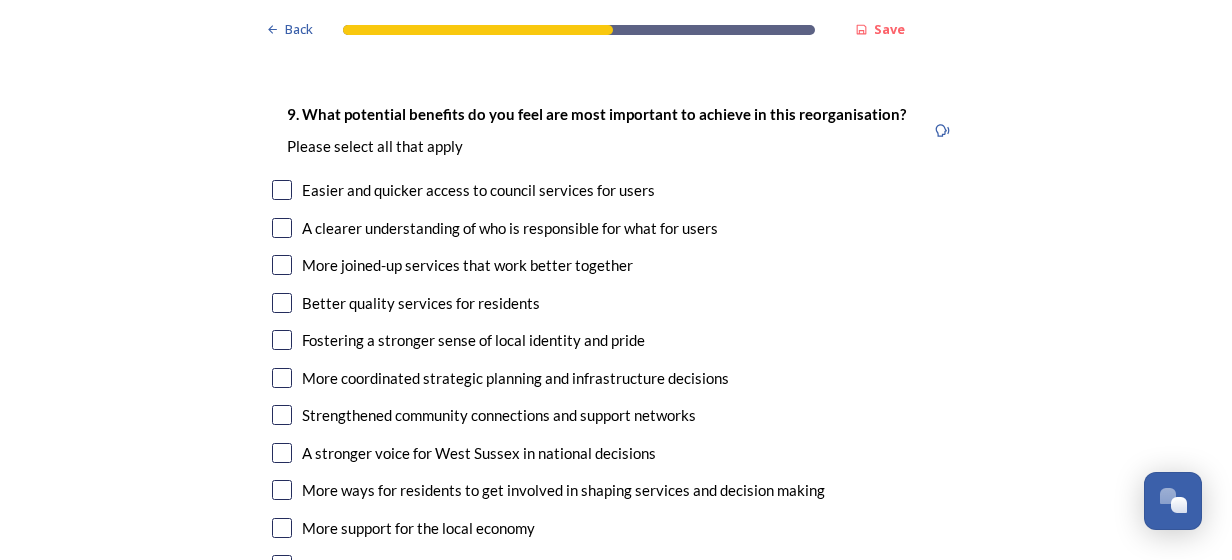 click at bounding box center [282, 340] 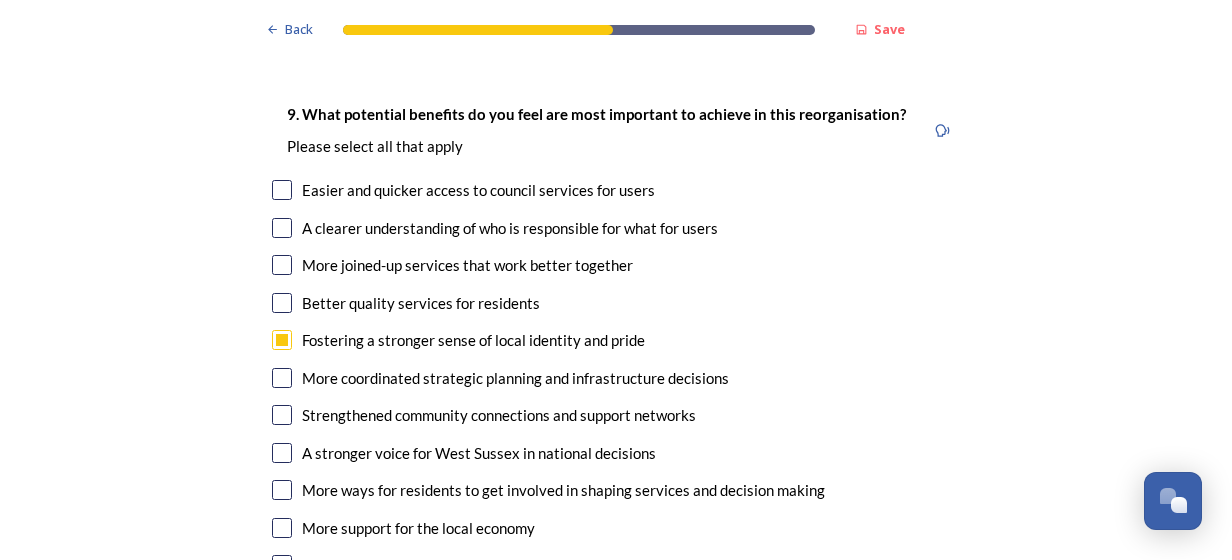 click at bounding box center [282, 415] 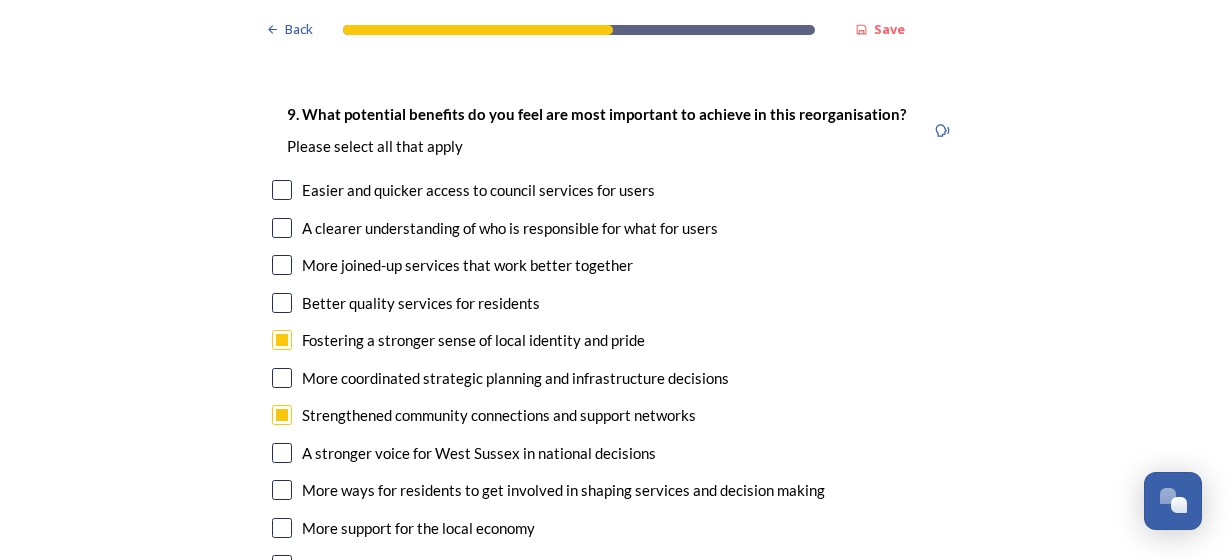 click at bounding box center [282, 528] 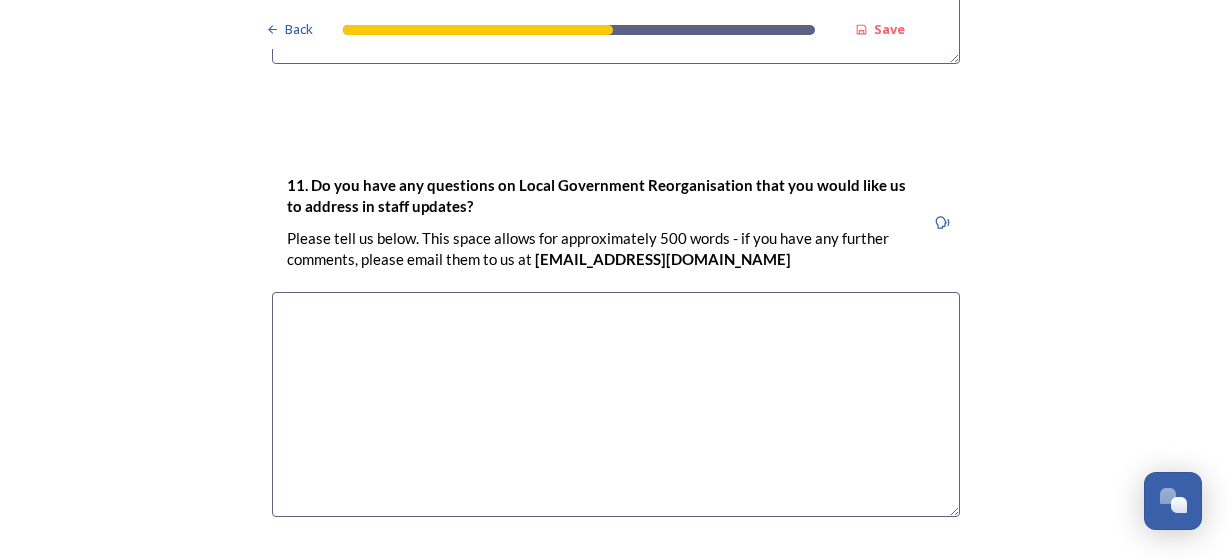 scroll, scrollTop: 6360, scrollLeft: 0, axis: vertical 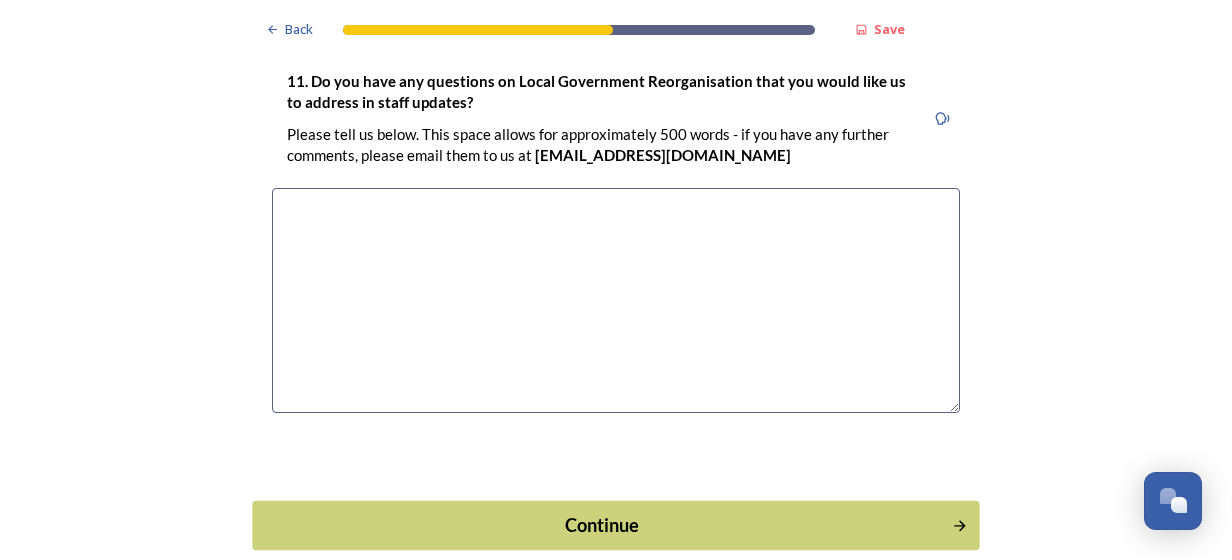 click on "Continue" at bounding box center (615, 525) 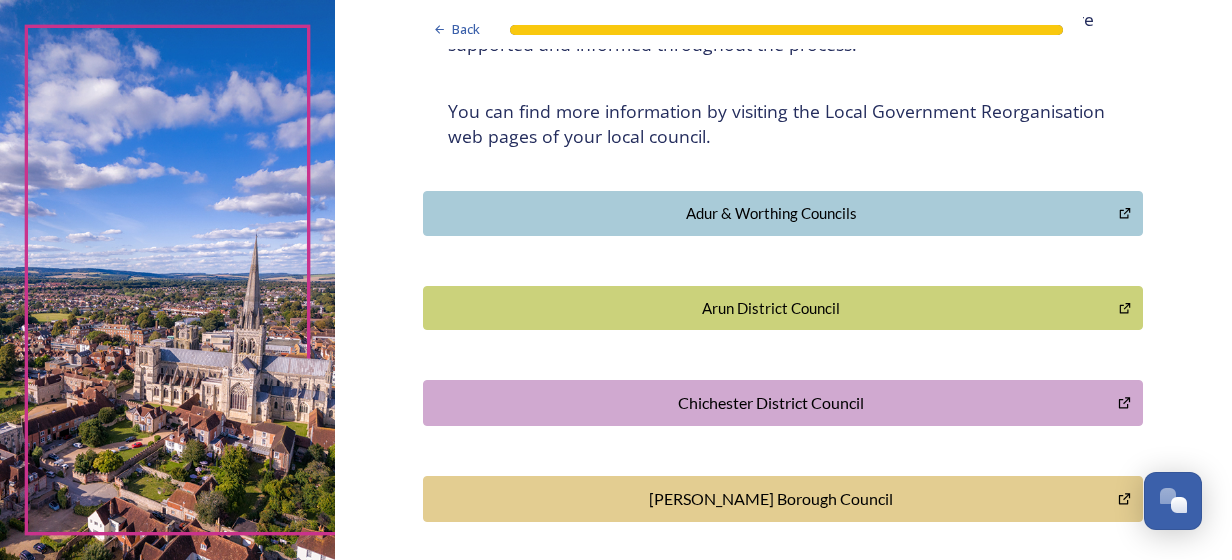 scroll, scrollTop: 358, scrollLeft: 0, axis: vertical 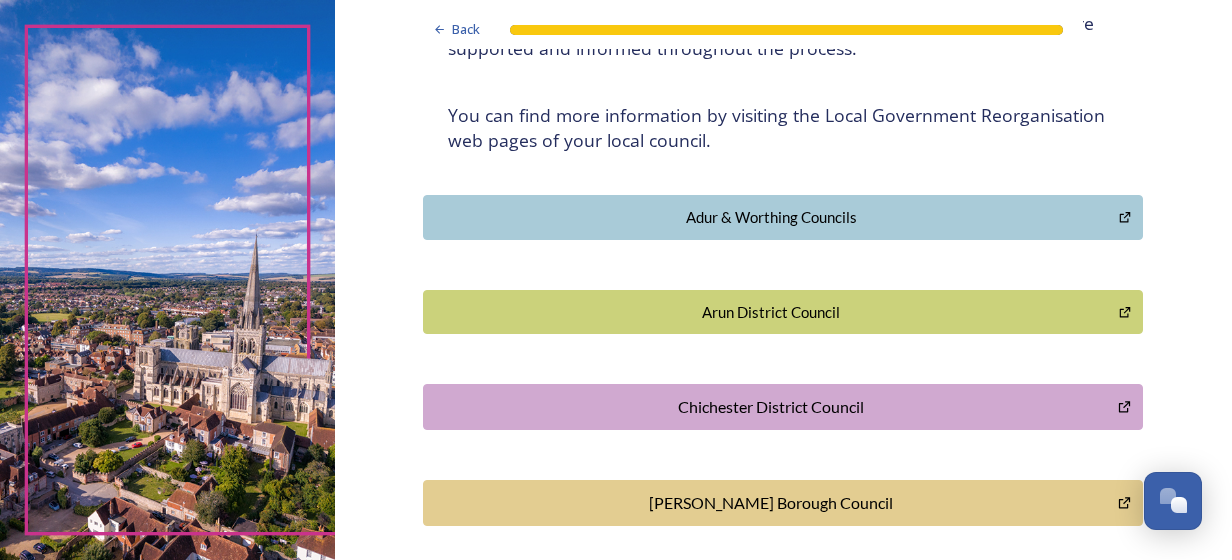 click on "Arun District Council" at bounding box center [771, 312] 